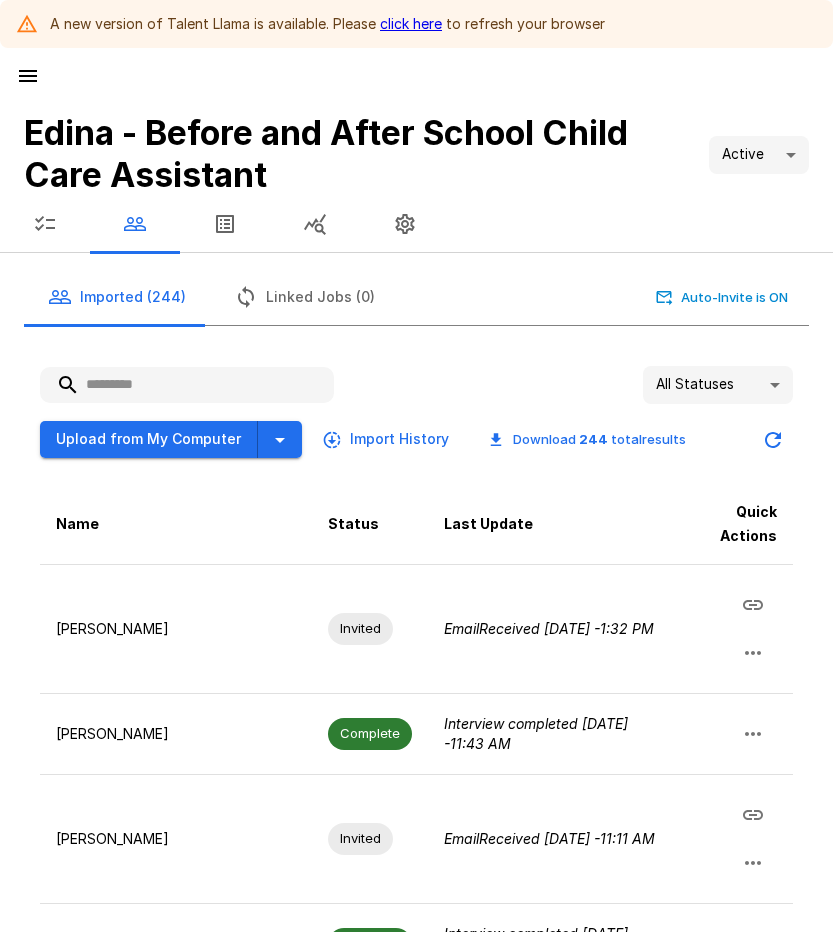 scroll, scrollTop: 0, scrollLeft: 0, axis: both 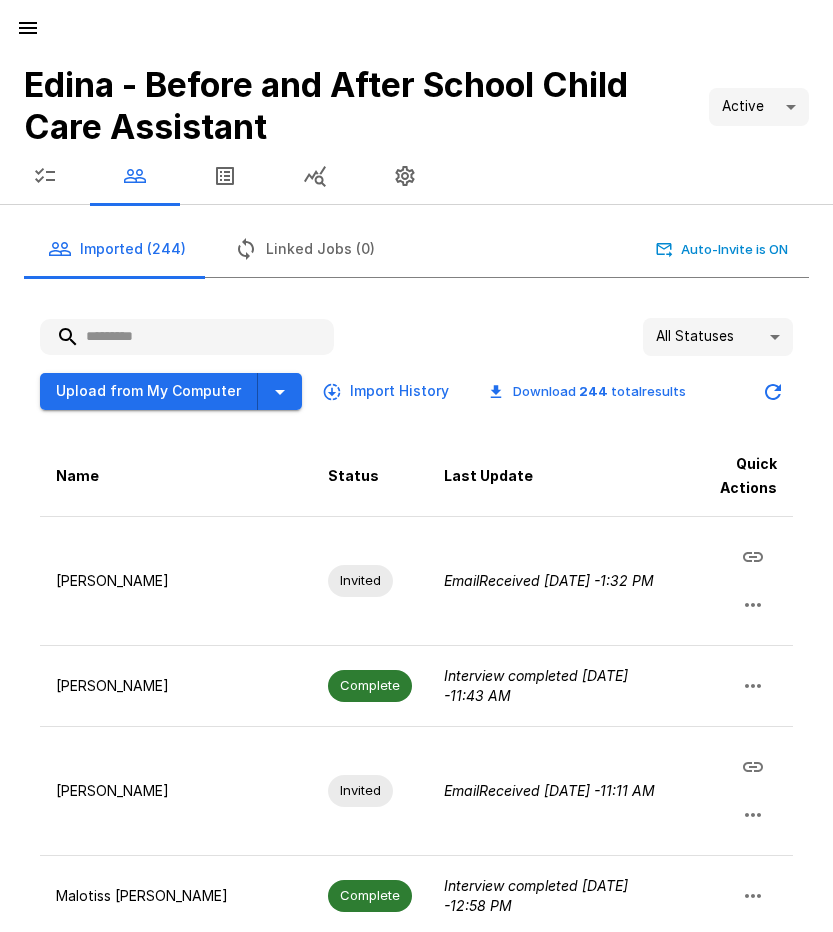click at bounding box center (28, 28) 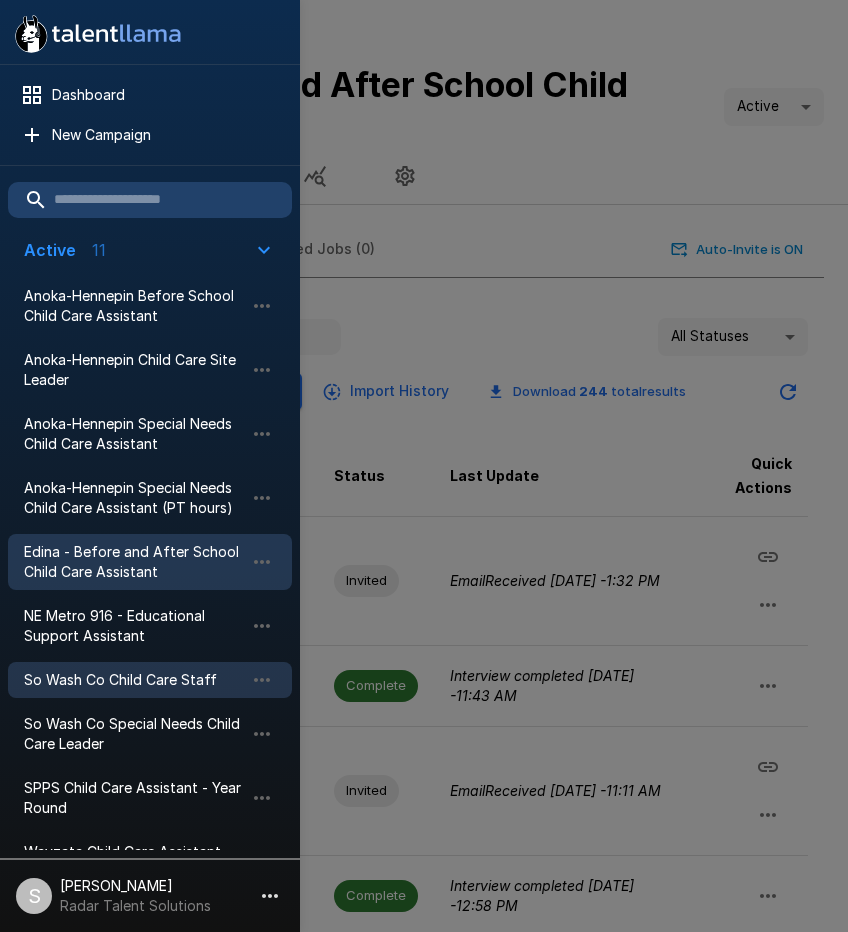 click on "So Wash Co Child Care Staff" at bounding box center [134, 680] 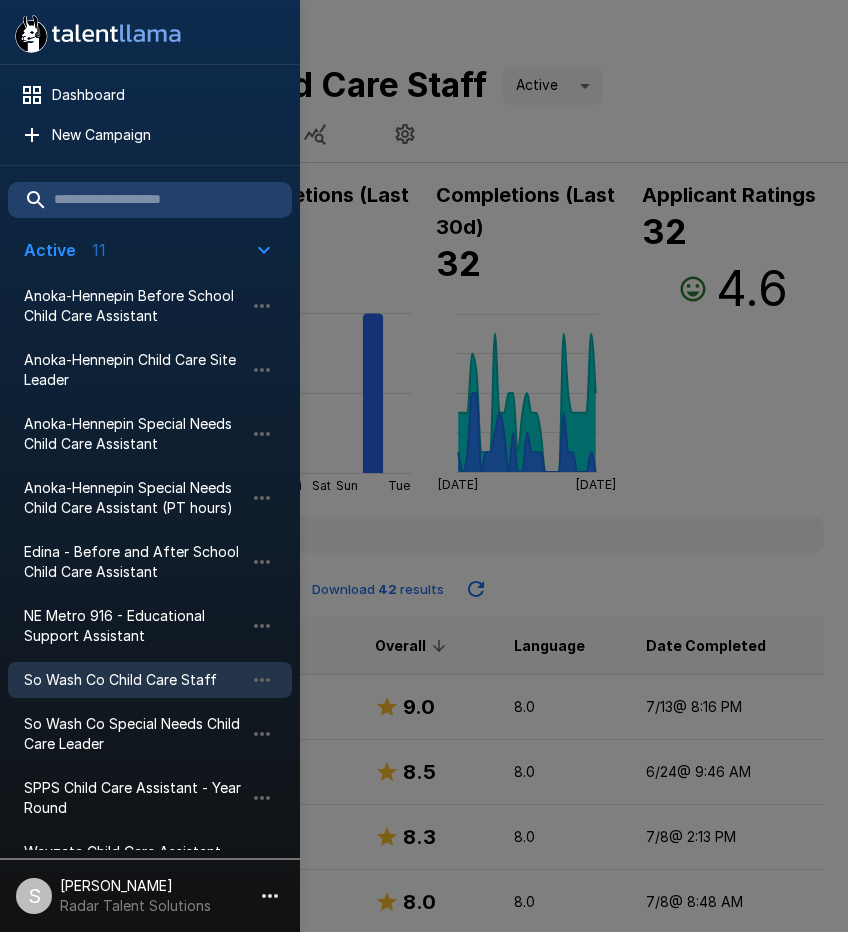click at bounding box center [424, 466] 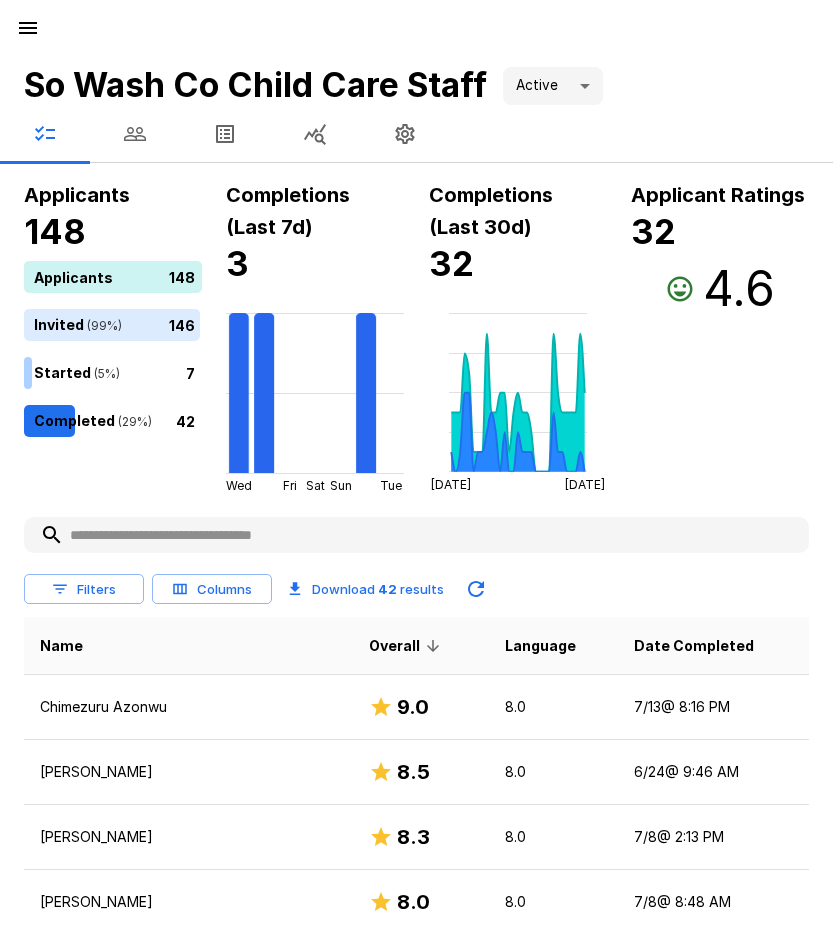 click 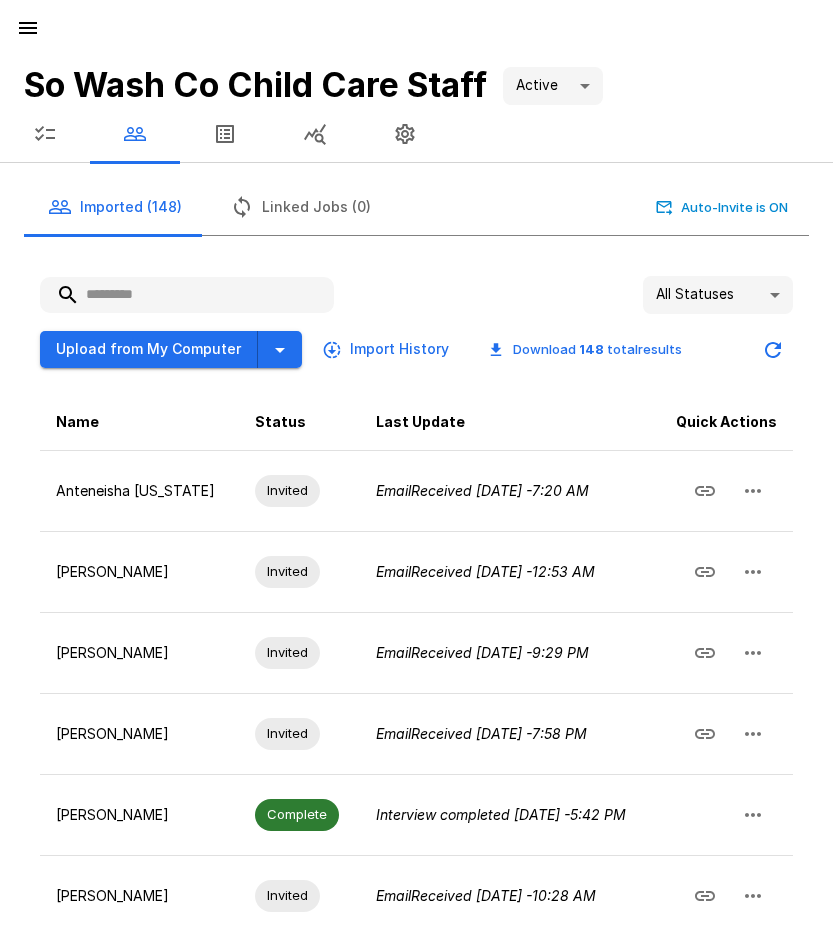 click at bounding box center [187, 295] 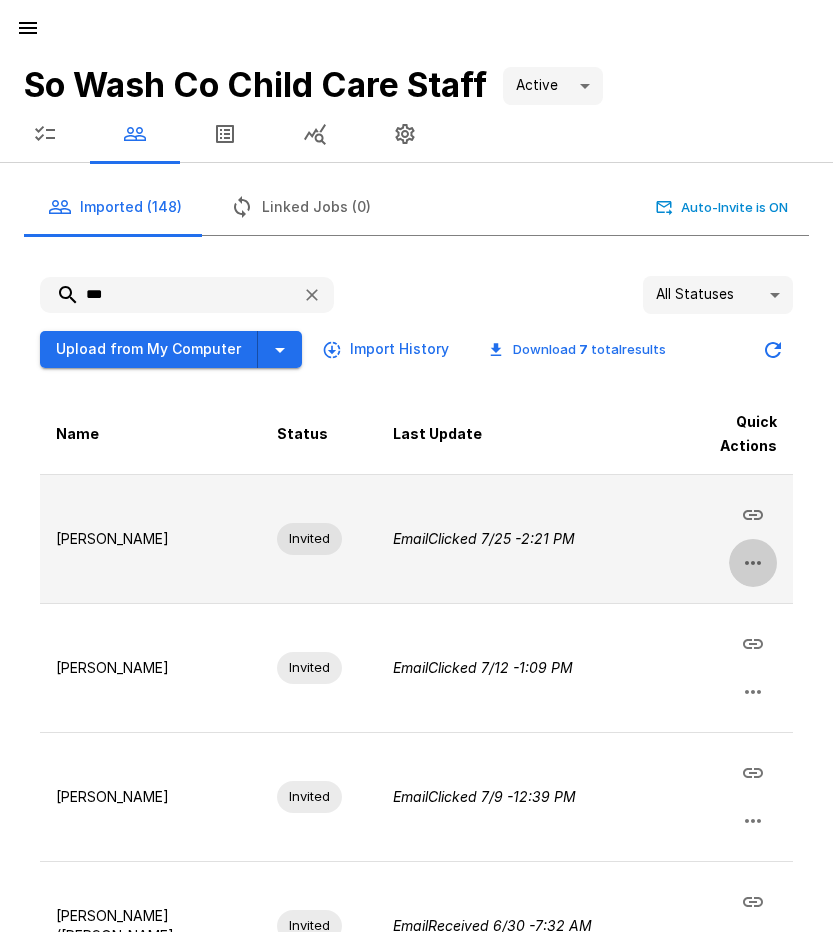 click at bounding box center [753, 563] 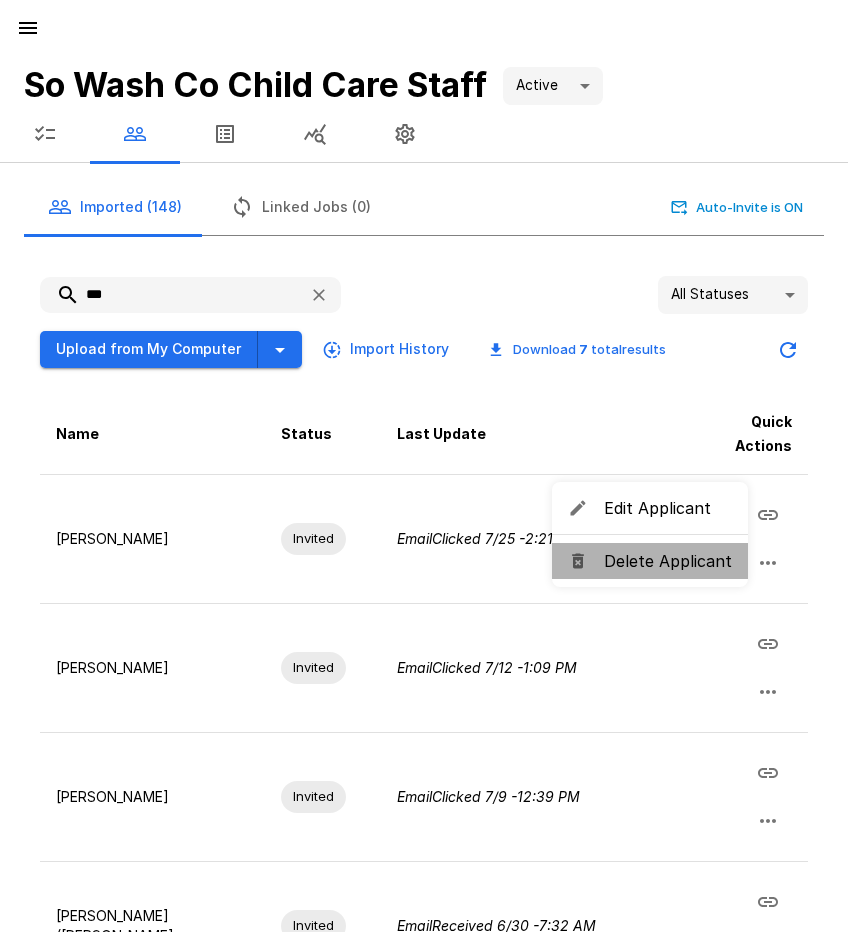 click on "Delete Applicant" at bounding box center (668, 561) 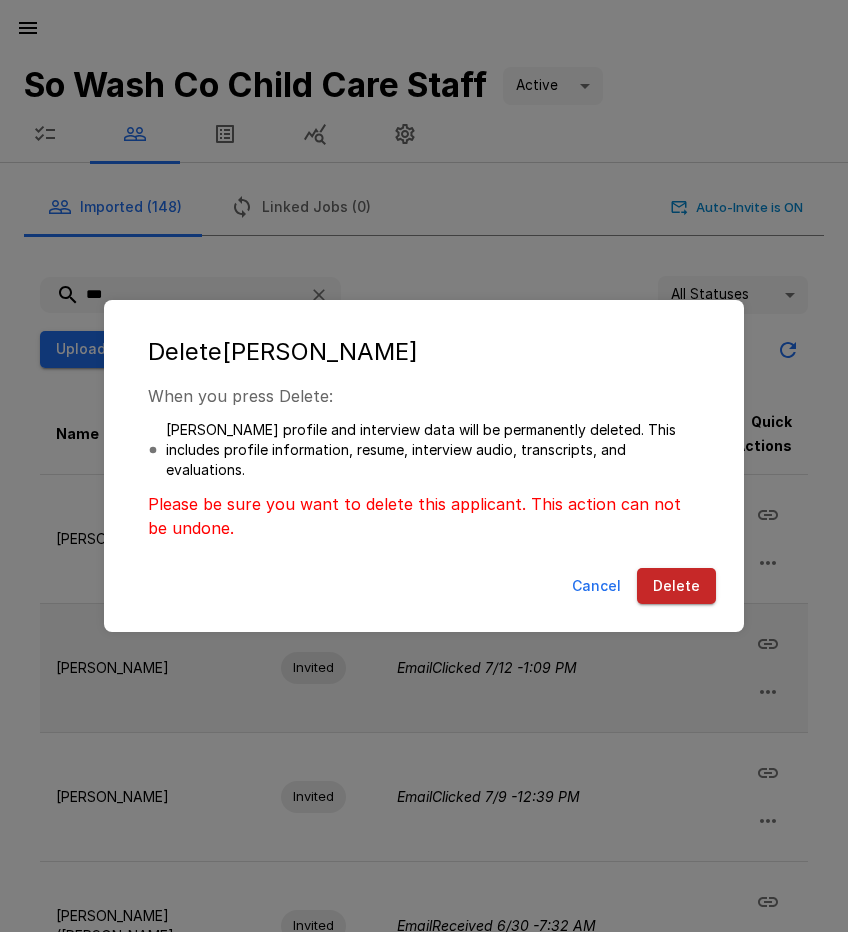 click on "Delete" at bounding box center [676, 586] 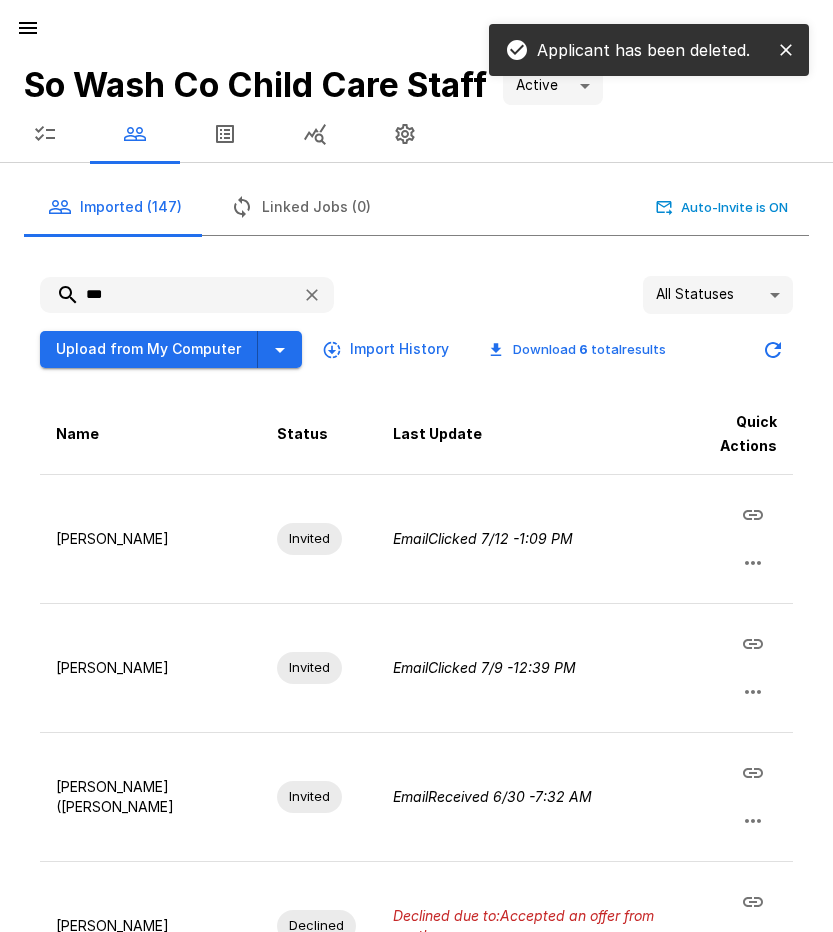 drag, startPoint x: 127, startPoint y: 297, endPoint x: 45, endPoint y: 304, distance: 82.29824 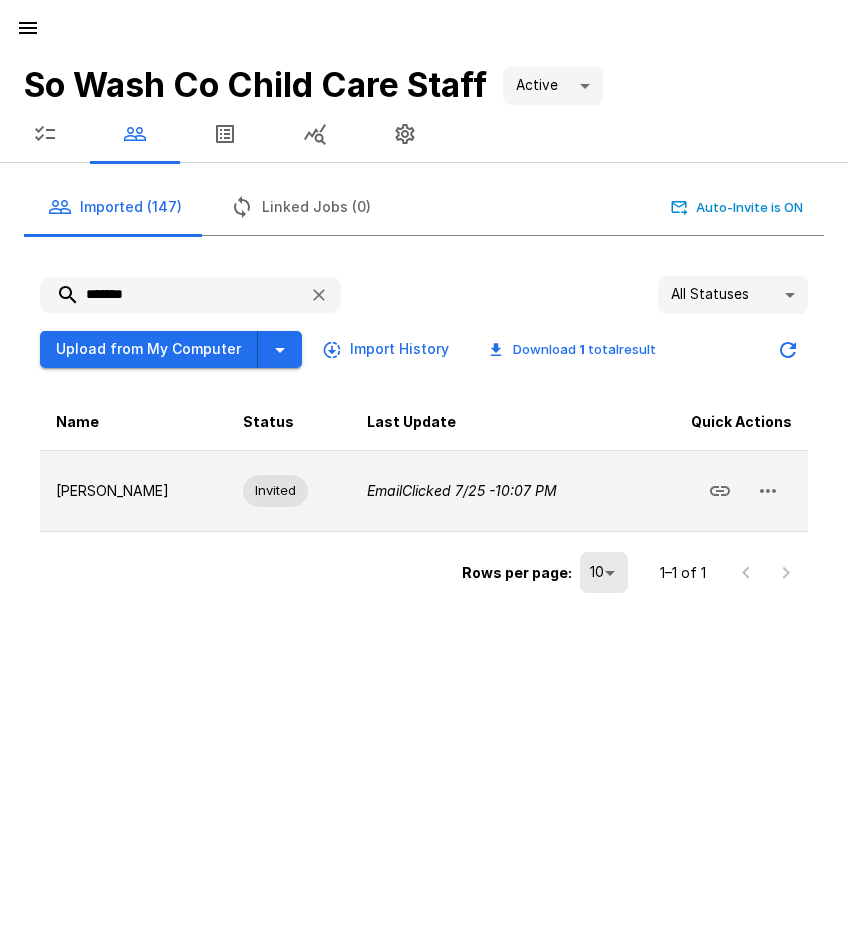 click 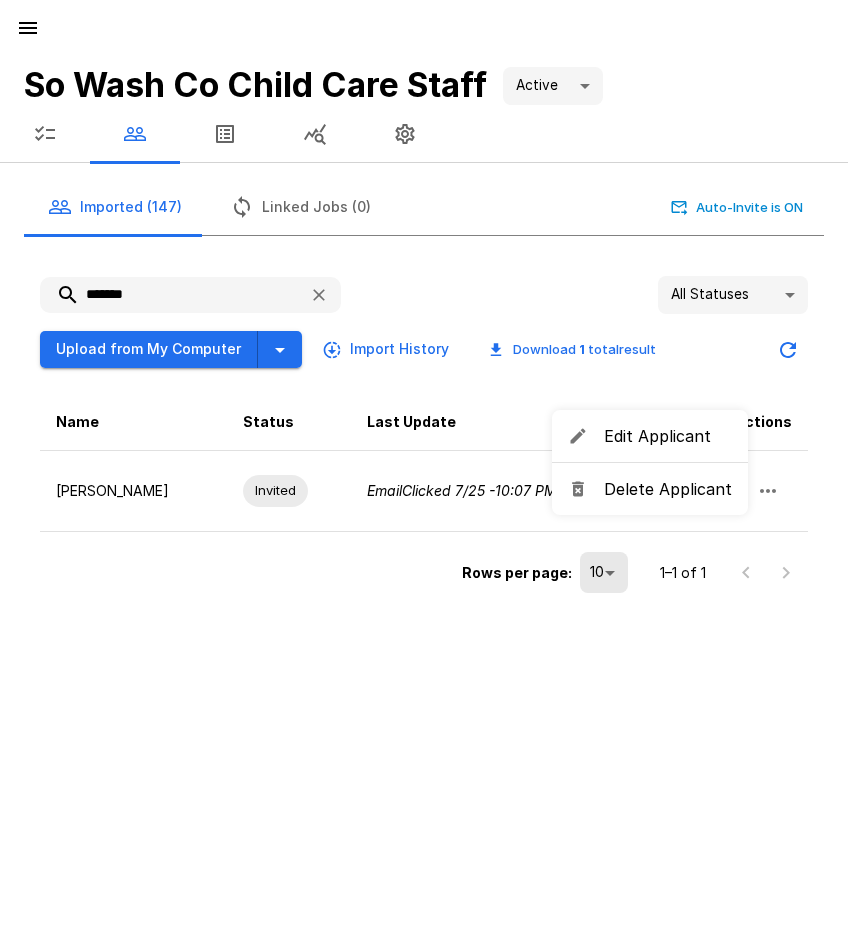 click on "Delete Applicant" at bounding box center (668, 489) 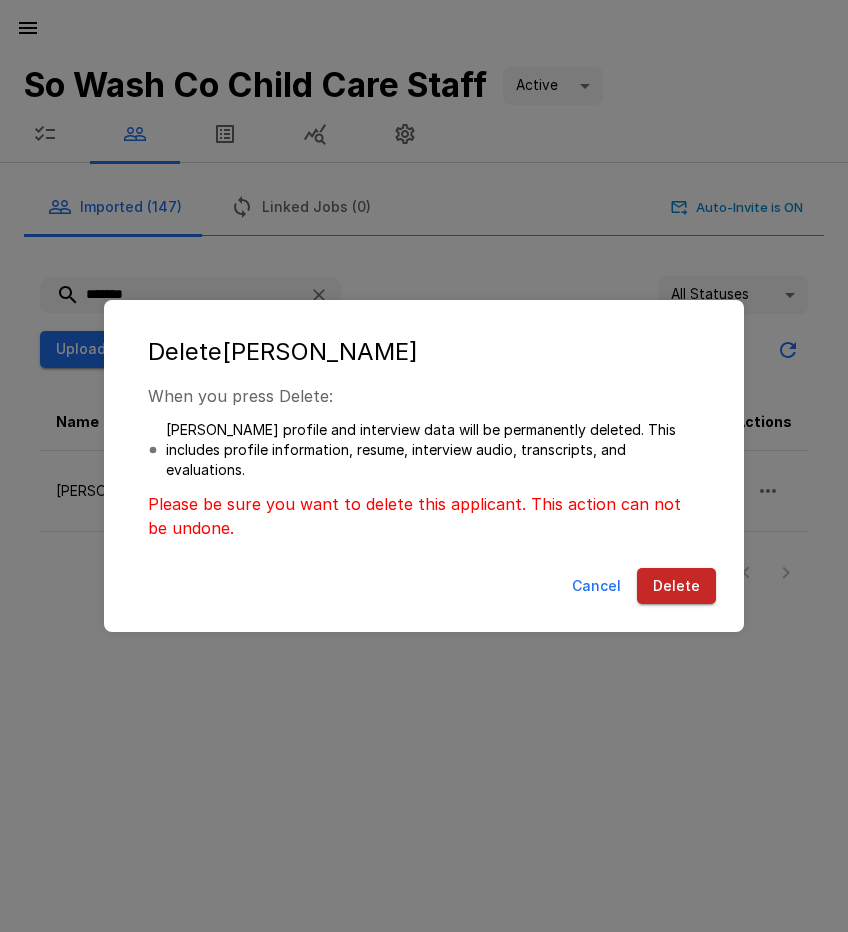 click on "Delete" at bounding box center (676, 586) 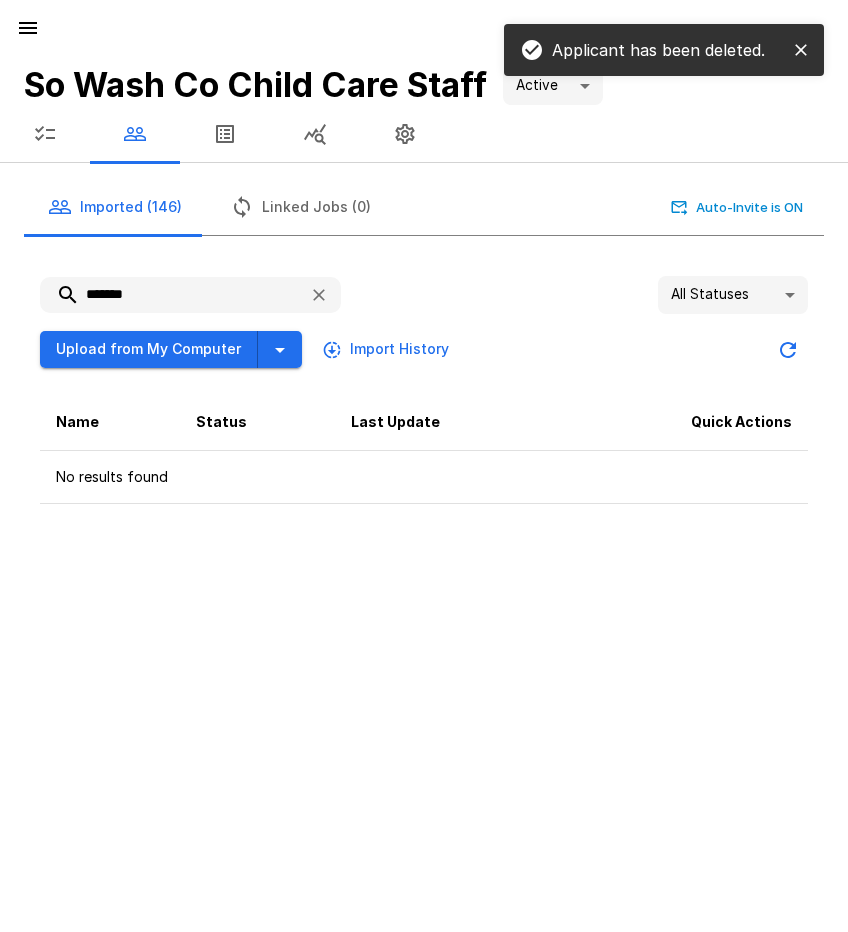 drag, startPoint x: 165, startPoint y: 297, endPoint x: 44, endPoint y: 286, distance: 121.49897 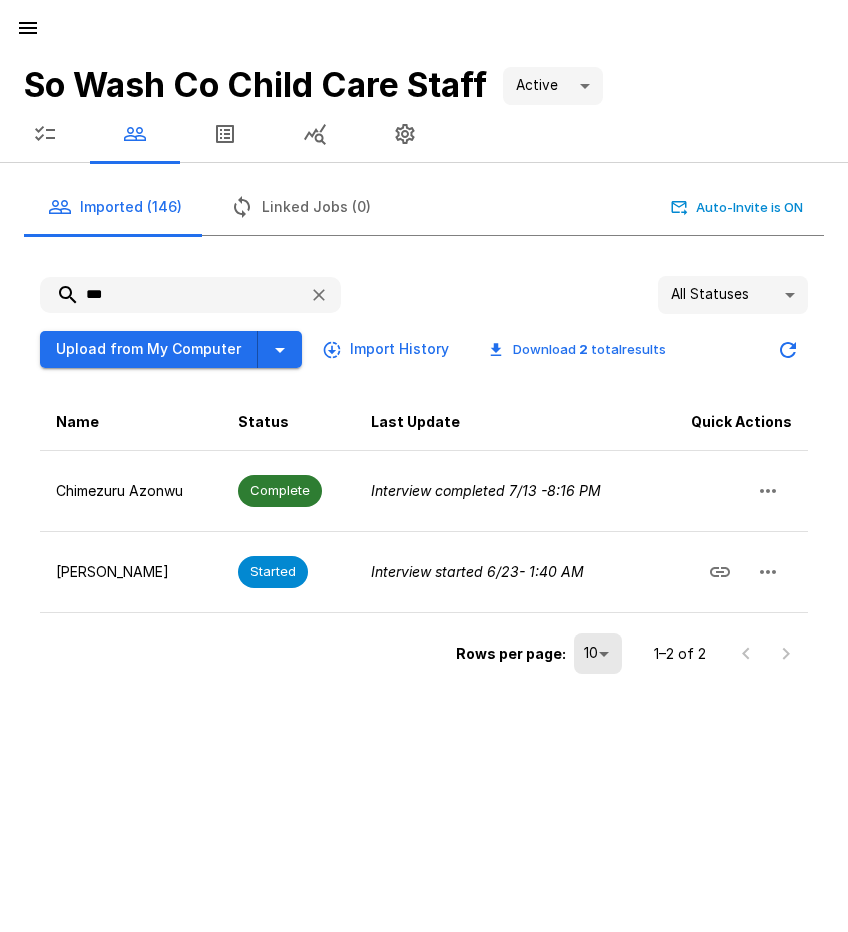 drag, startPoint x: 137, startPoint y: 298, endPoint x: 65, endPoint y: 293, distance: 72.1734 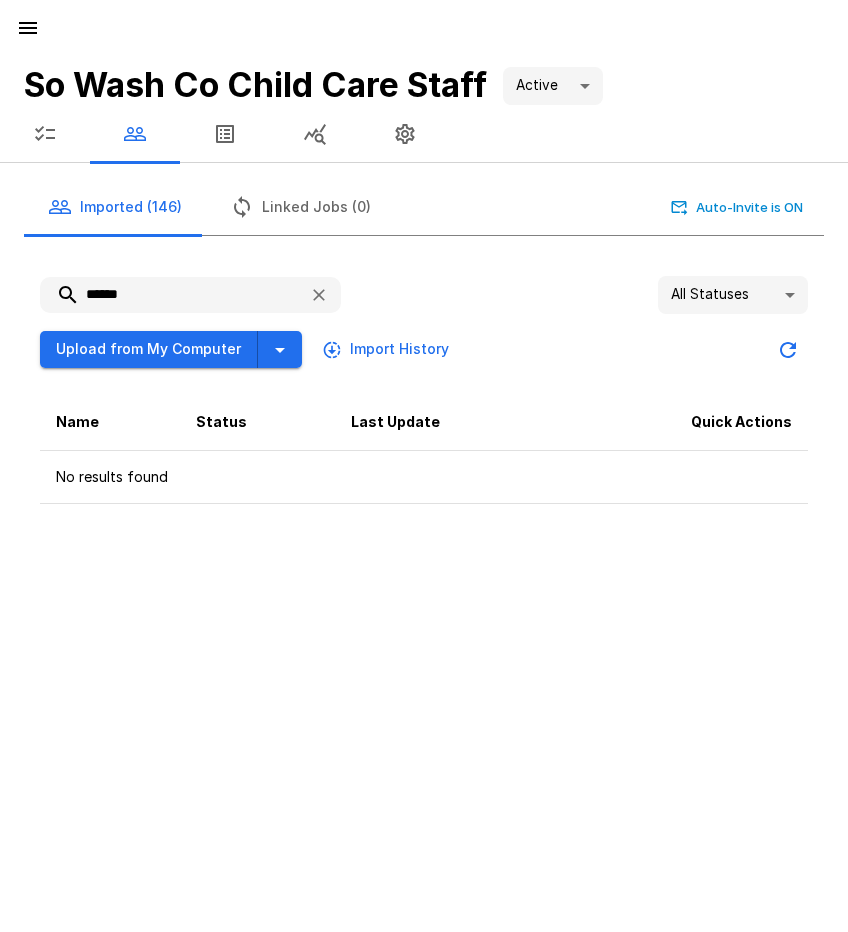 drag, startPoint x: 176, startPoint y: 293, endPoint x: 29, endPoint y: 299, distance: 147.12239 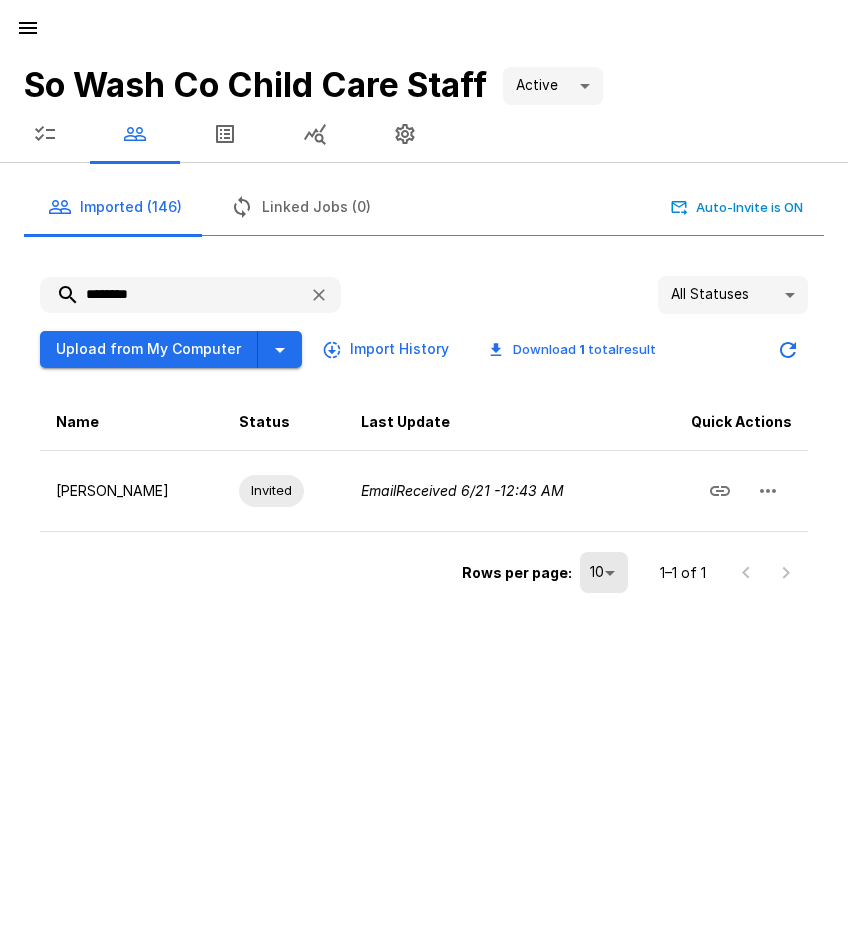 type on "********" 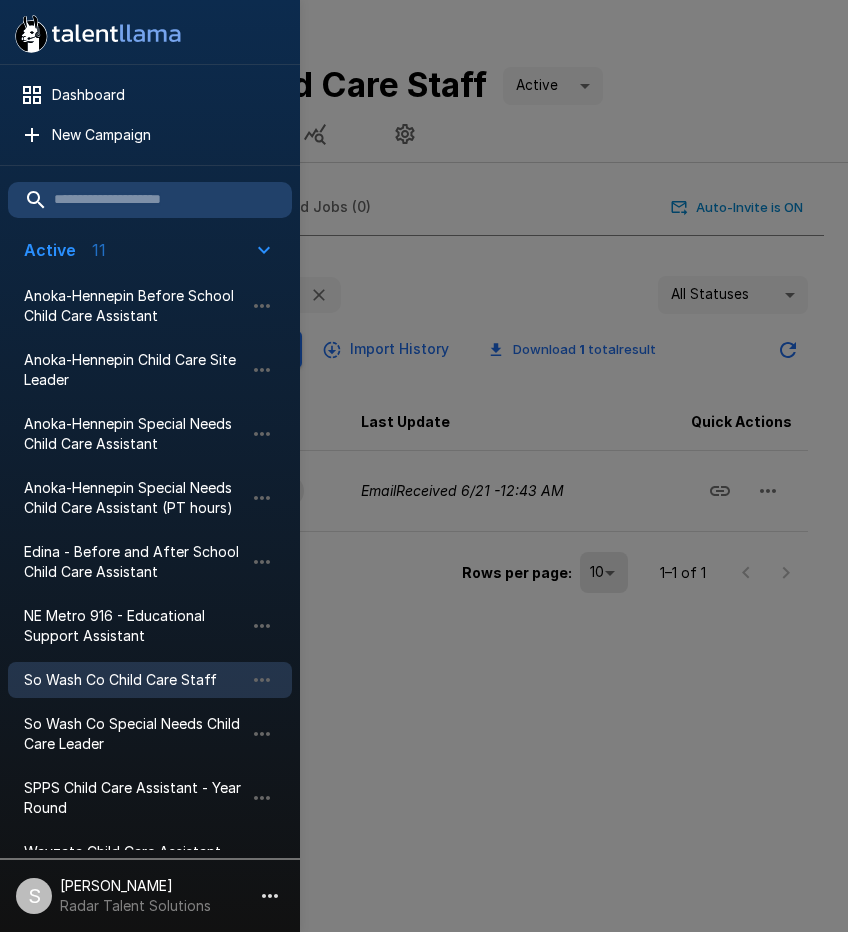 click on "So Wash Co Child Care Staff" at bounding box center [134, 680] 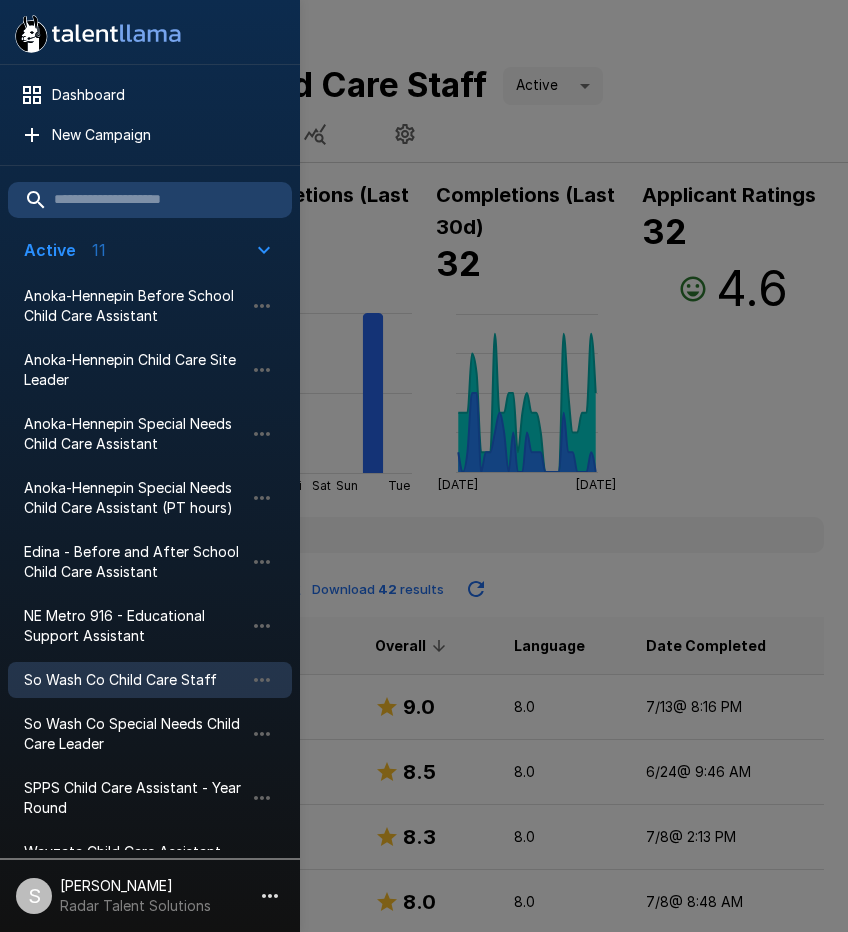click at bounding box center (424, 466) 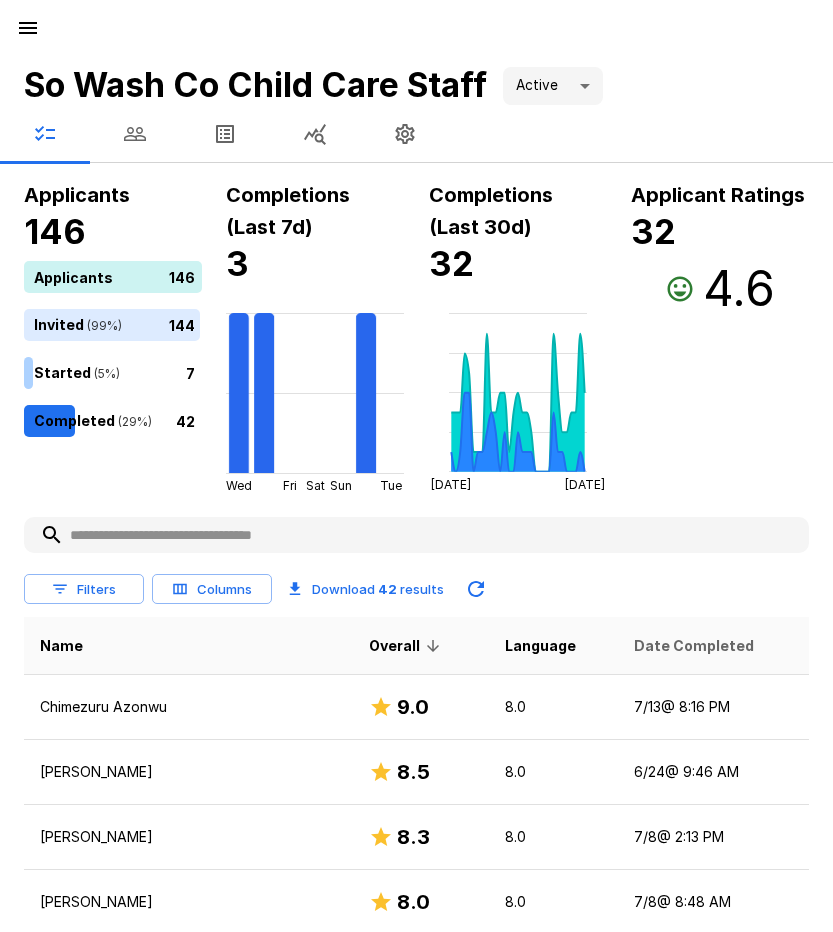 click on "Date Completed" at bounding box center [694, 646] 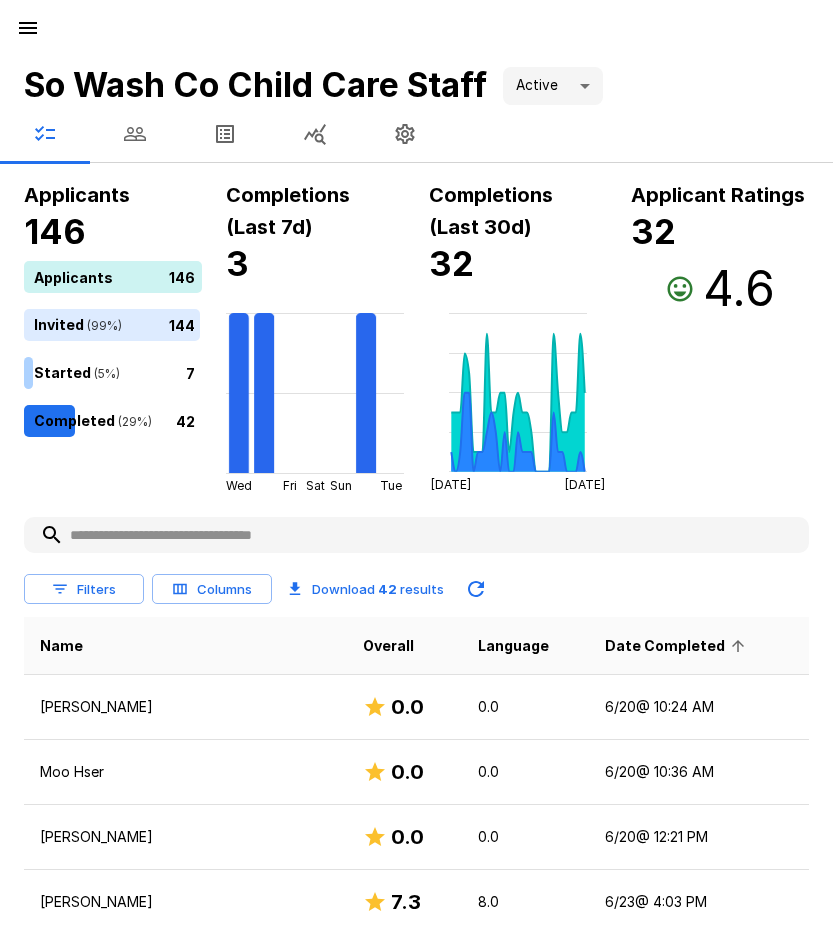 click on "Date Completed" at bounding box center (678, 646) 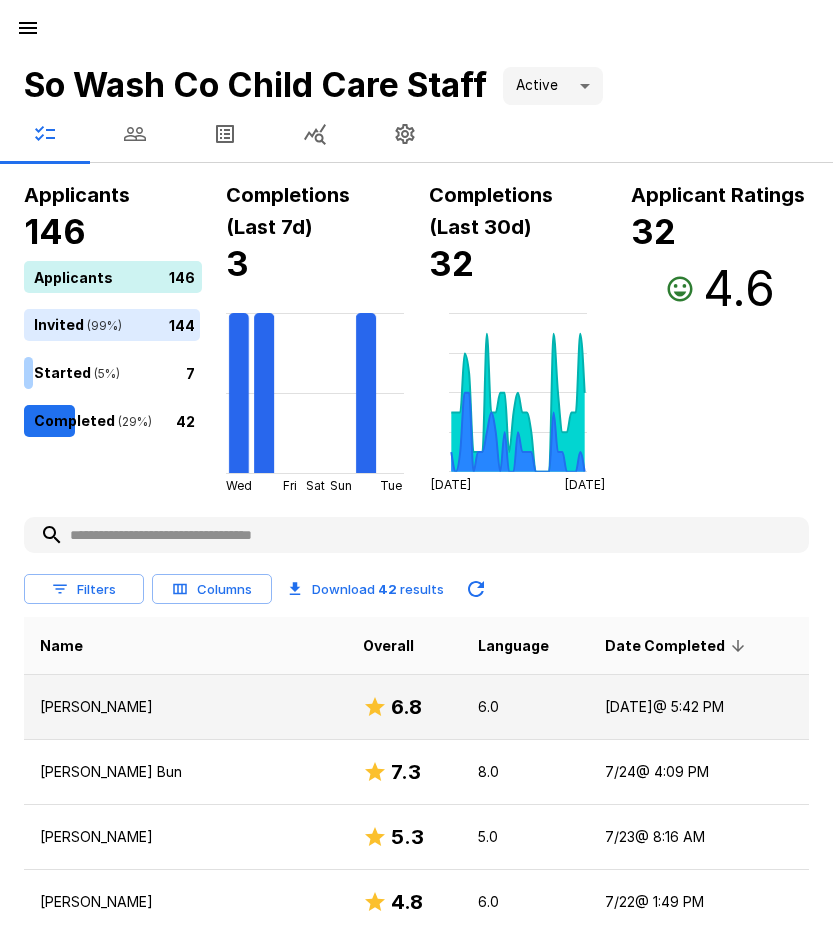 click on "[PERSON_NAME]" at bounding box center (185, 707) 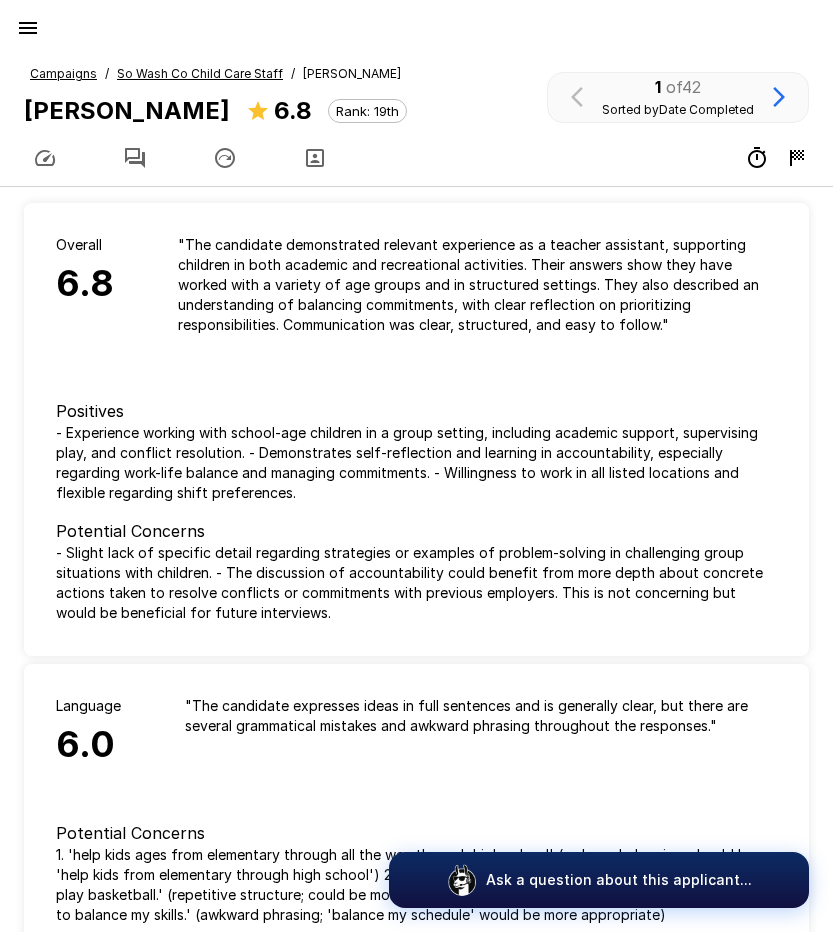 click 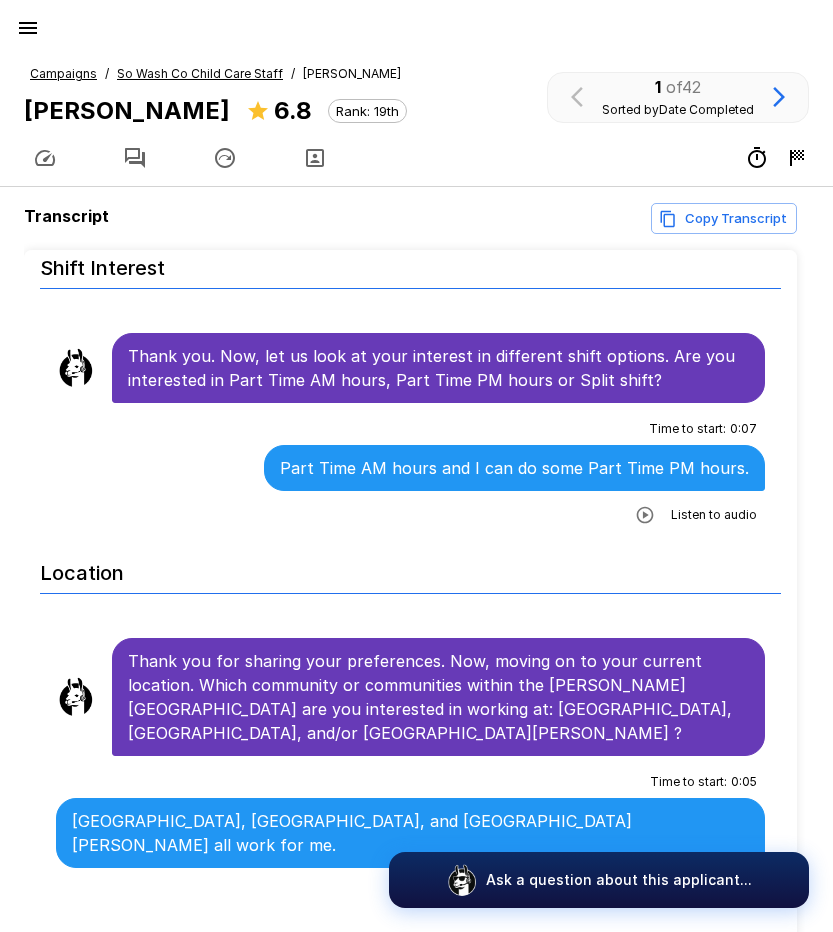 scroll, scrollTop: 1300, scrollLeft: 0, axis: vertical 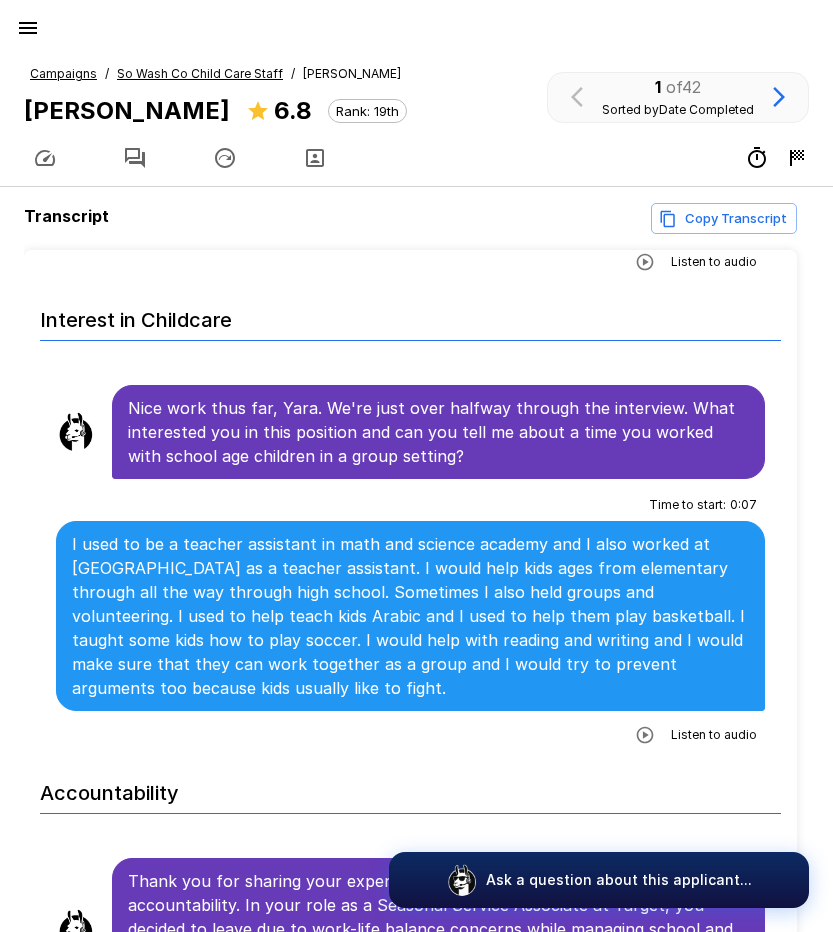 click 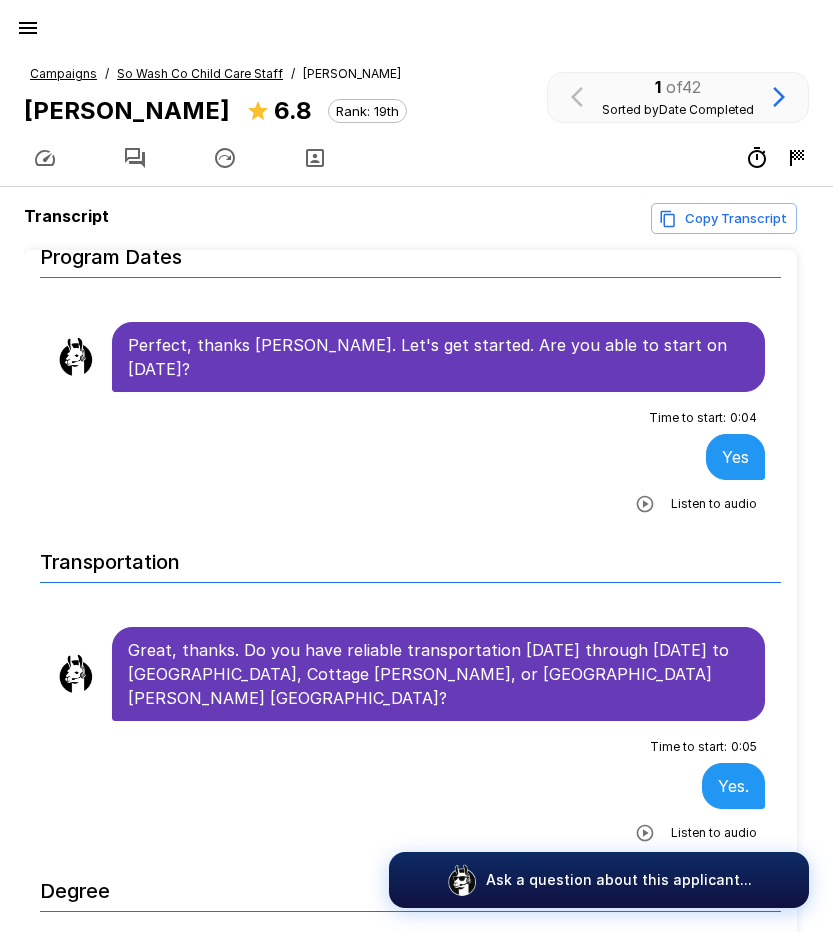 scroll, scrollTop: 0, scrollLeft: 0, axis: both 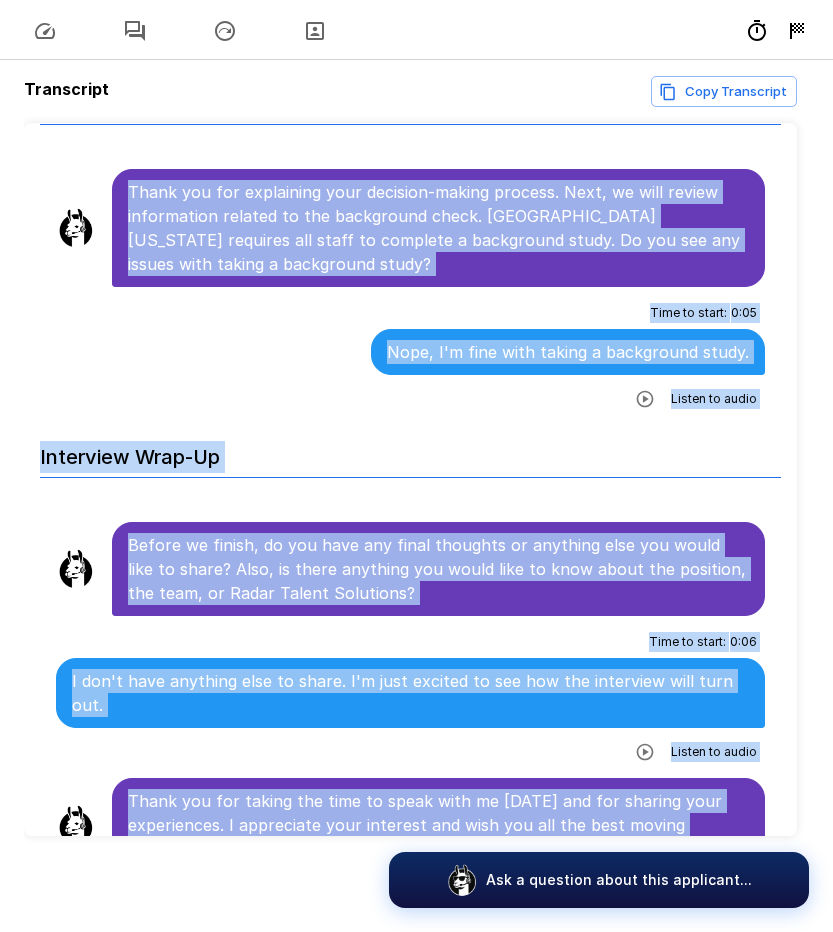 drag, startPoint x: 128, startPoint y: 378, endPoint x: 660, endPoint y: 815, distance: 688.4715 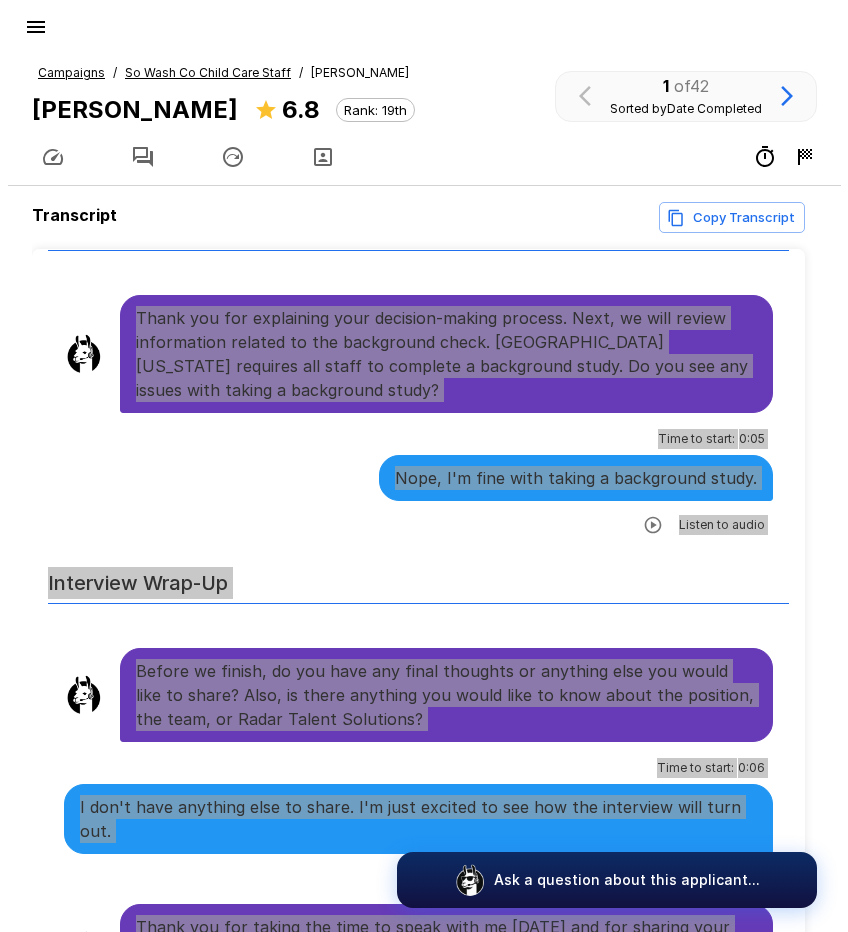 scroll, scrollTop: 0, scrollLeft: 0, axis: both 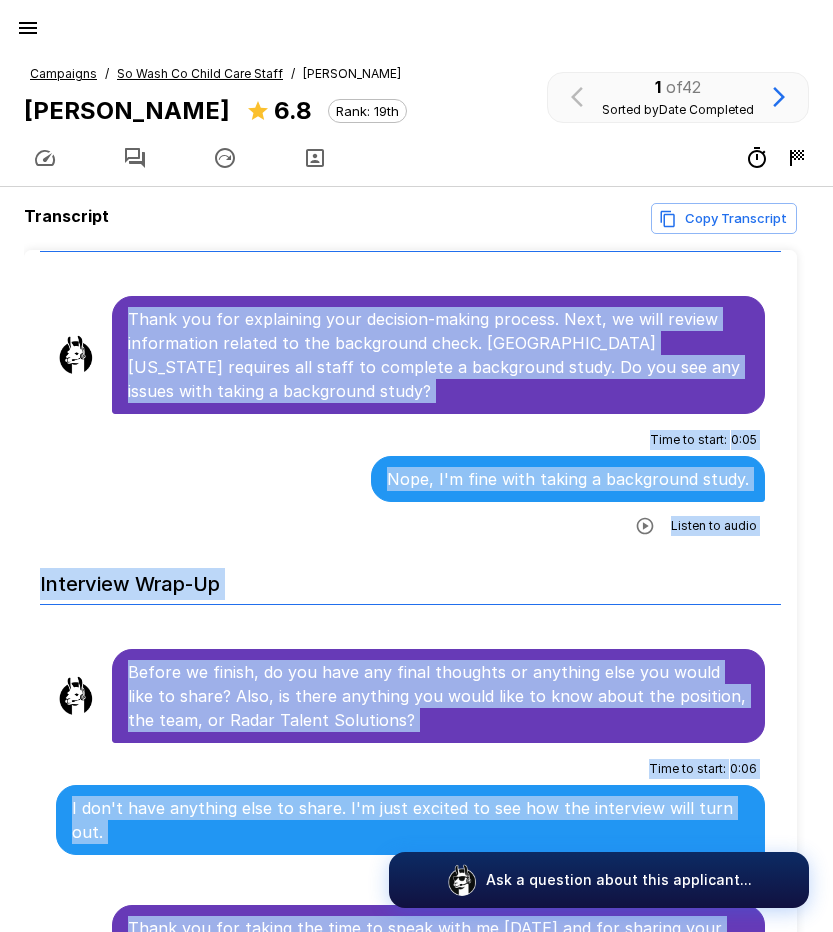 click 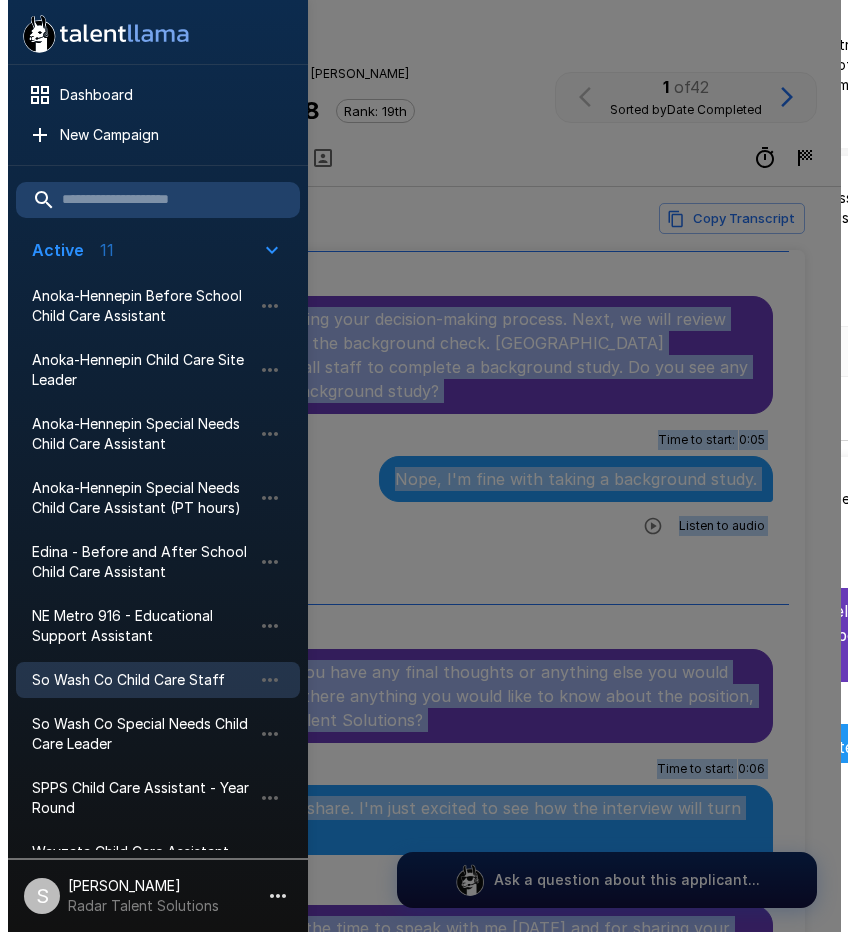 scroll, scrollTop: 2887, scrollLeft: 0, axis: vertical 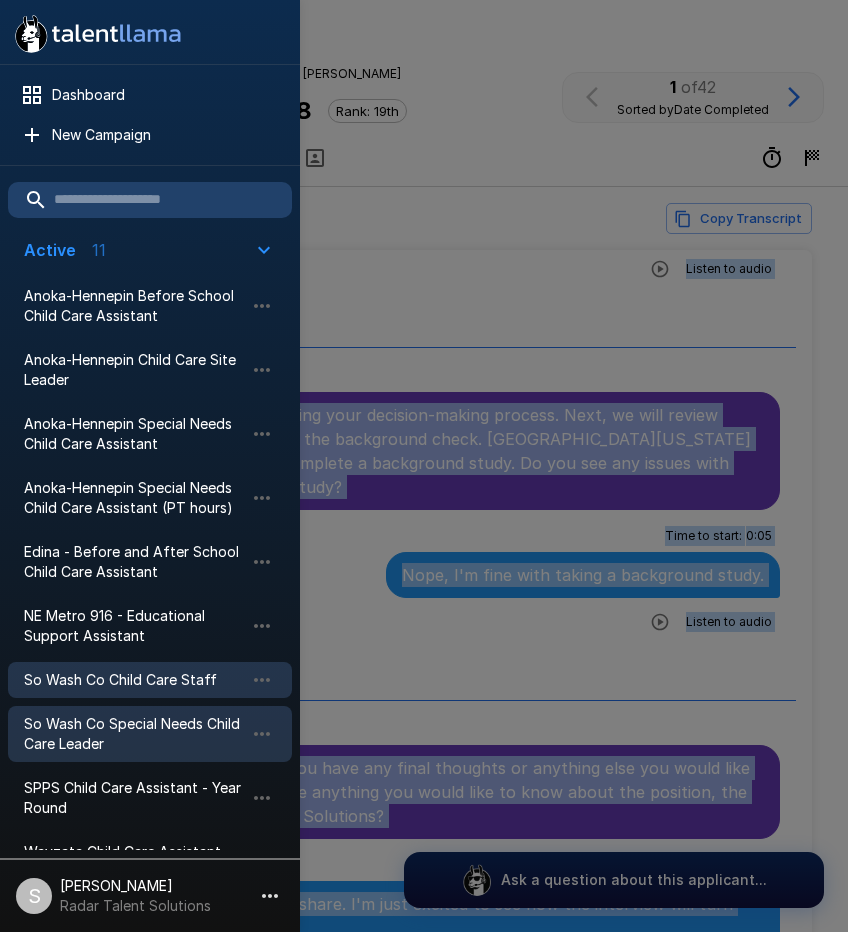 click on "So Wash Co Special Needs Child Care Leader" at bounding box center [134, 734] 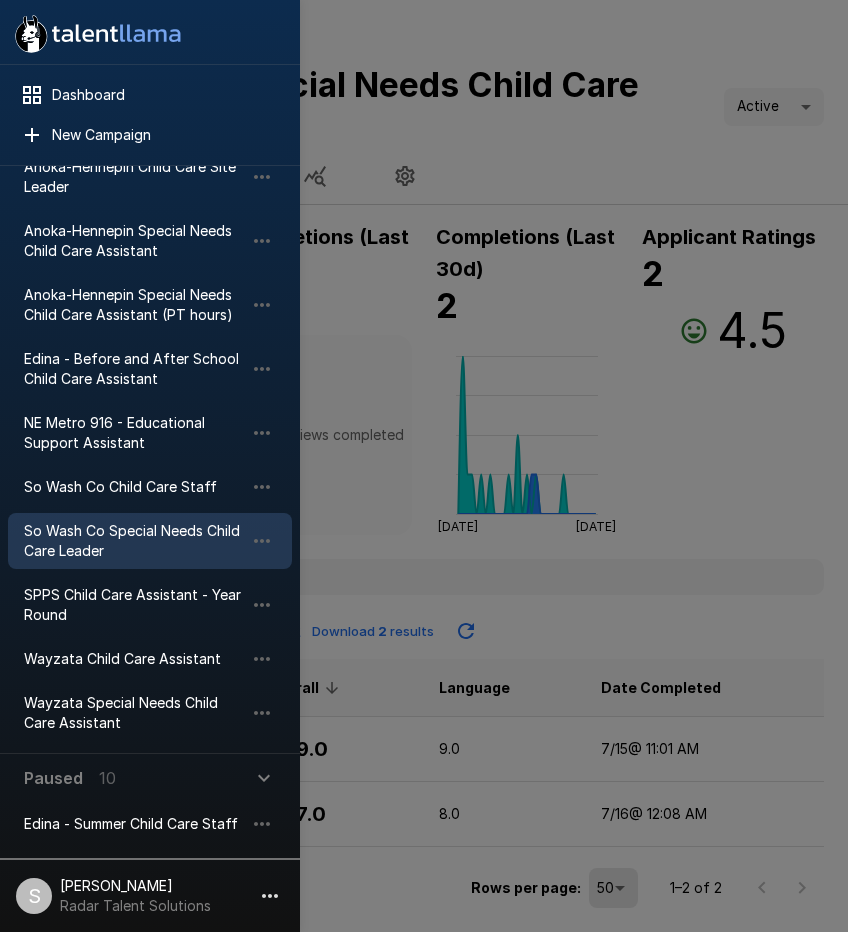 scroll, scrollTop: 0, scrollLeft: 0, axis: both 